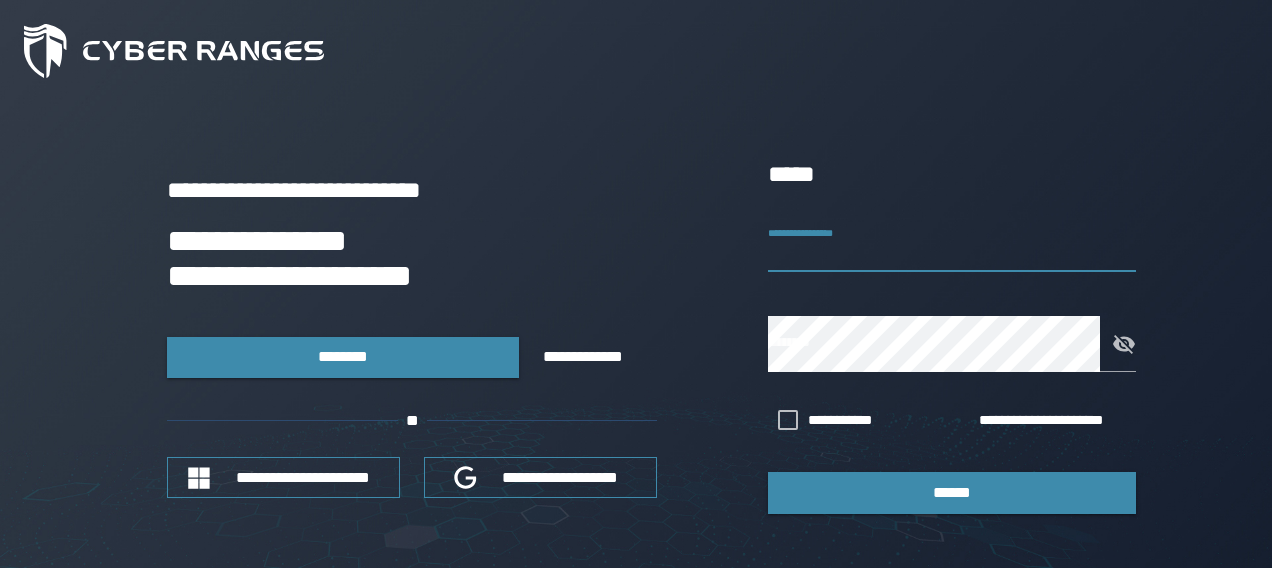 scroll, scrollTop: 0, scrollLeft: 0, axis: both 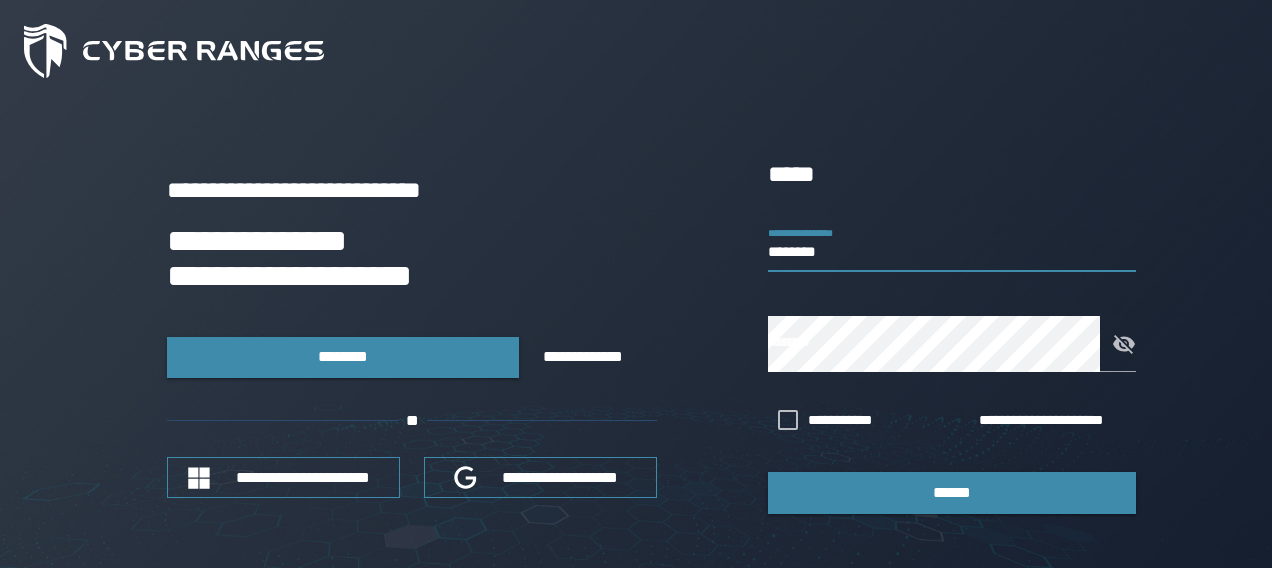 type on "********" 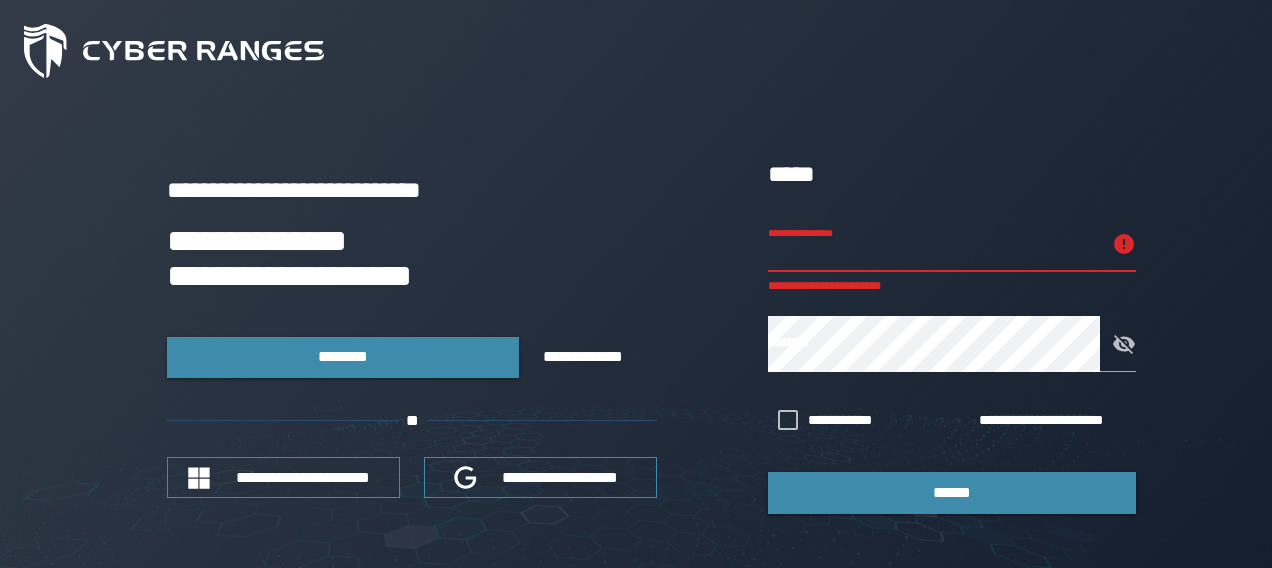 click on "**********" at bounding box center [934, 244] 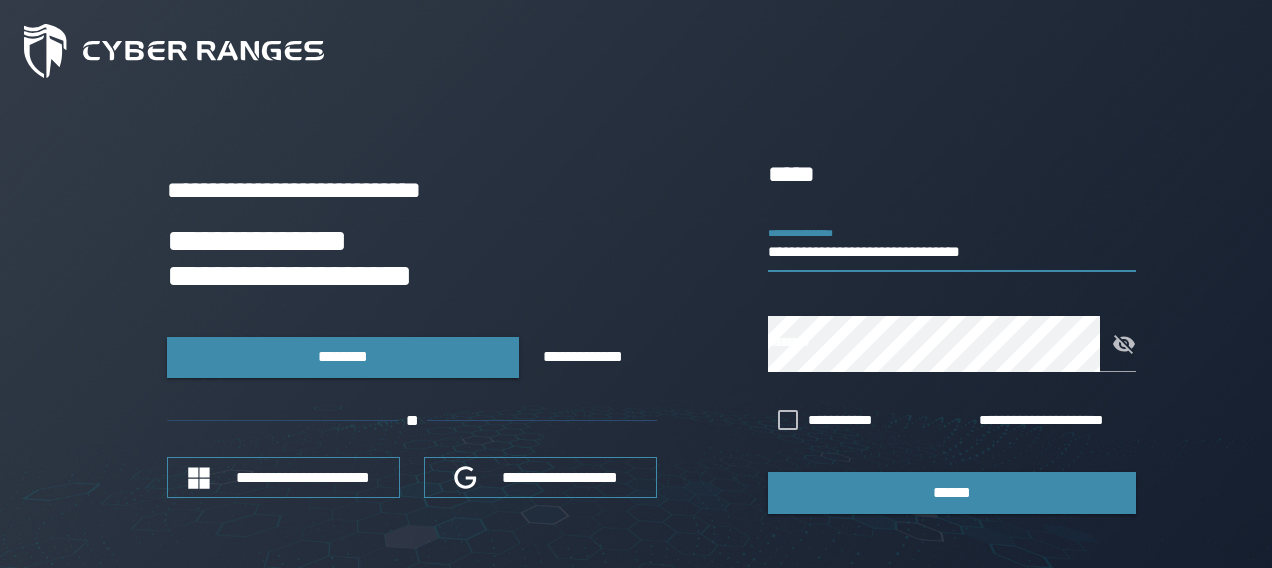 type on "**********" 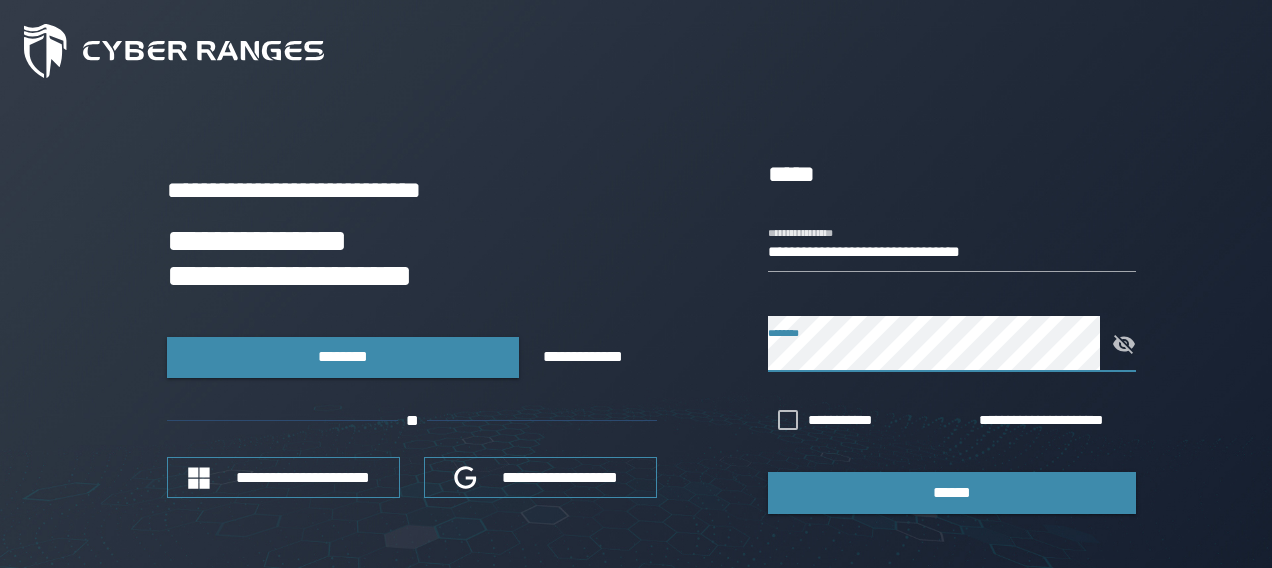 click on "**********" at bounding box center (636, 334) 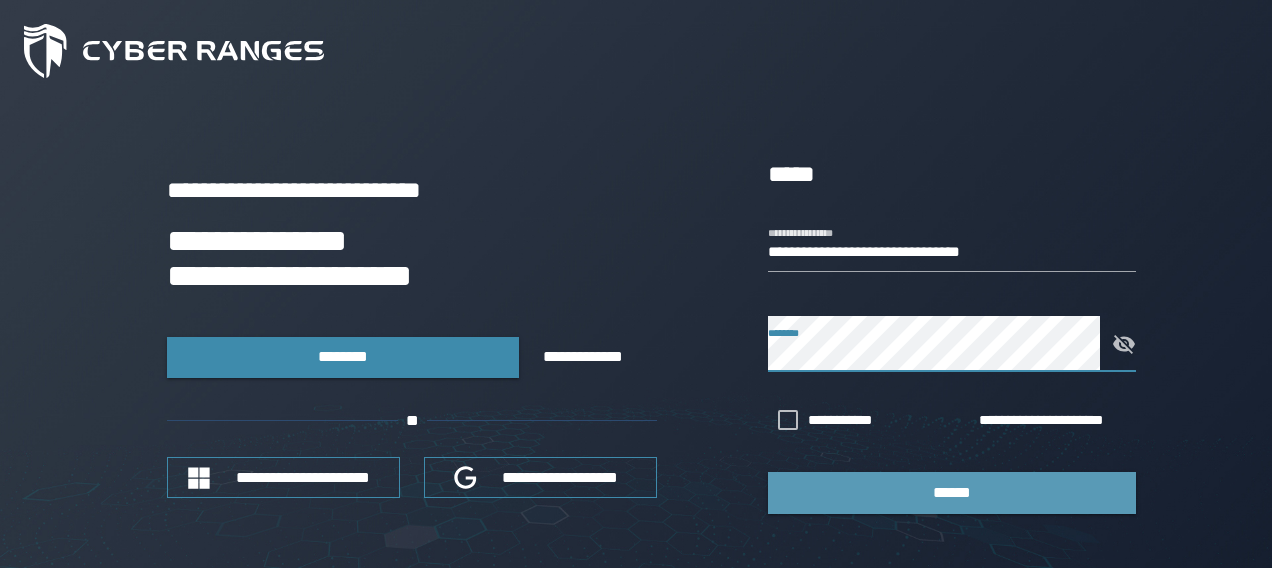 click on "******" at bounding box center [952, 492] 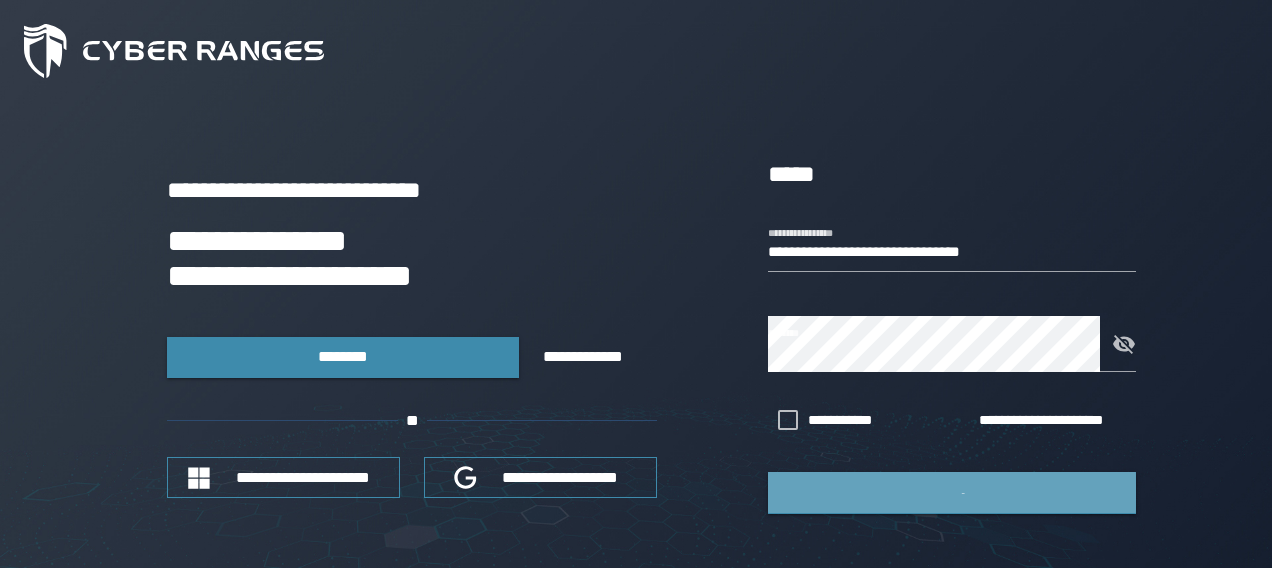 click at bounding box center [952, 492] 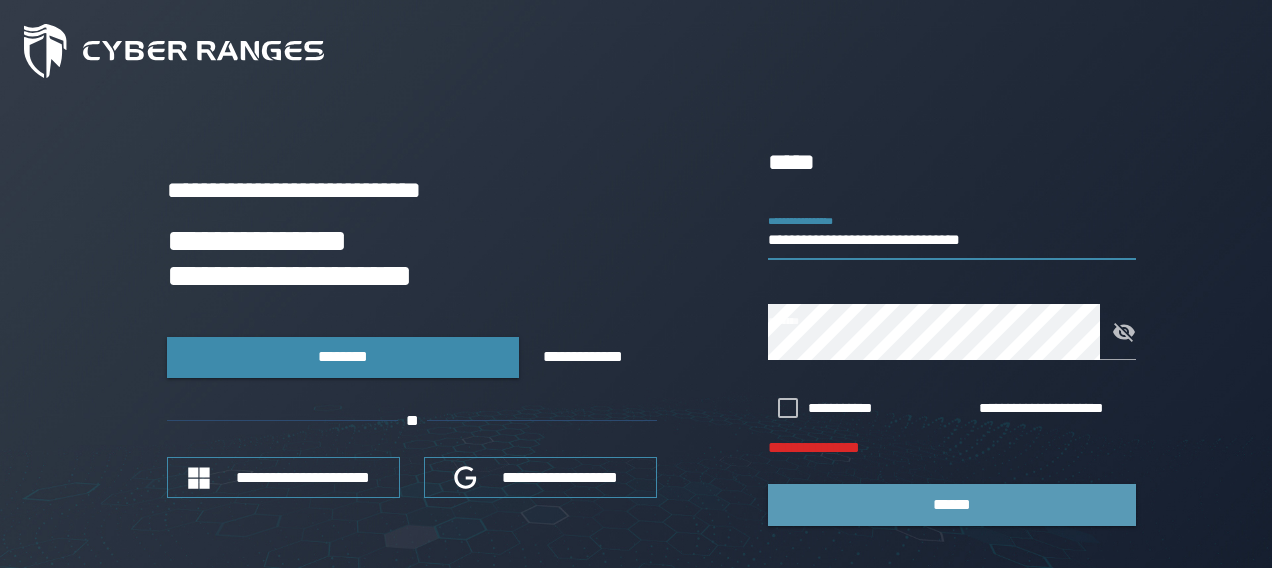 drag, startPoint x: 896, startPoint y: 237, endPoint x: 1008, endPoint y: 240, distance: 112.04017 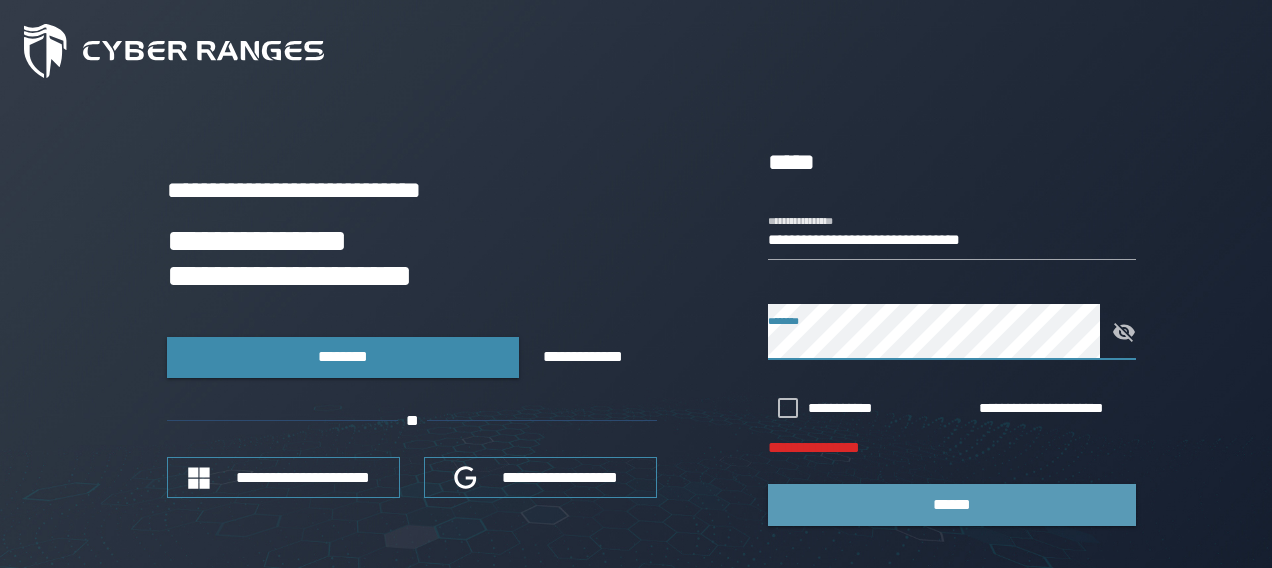 click on "**********" at bounding box center [636, 334] 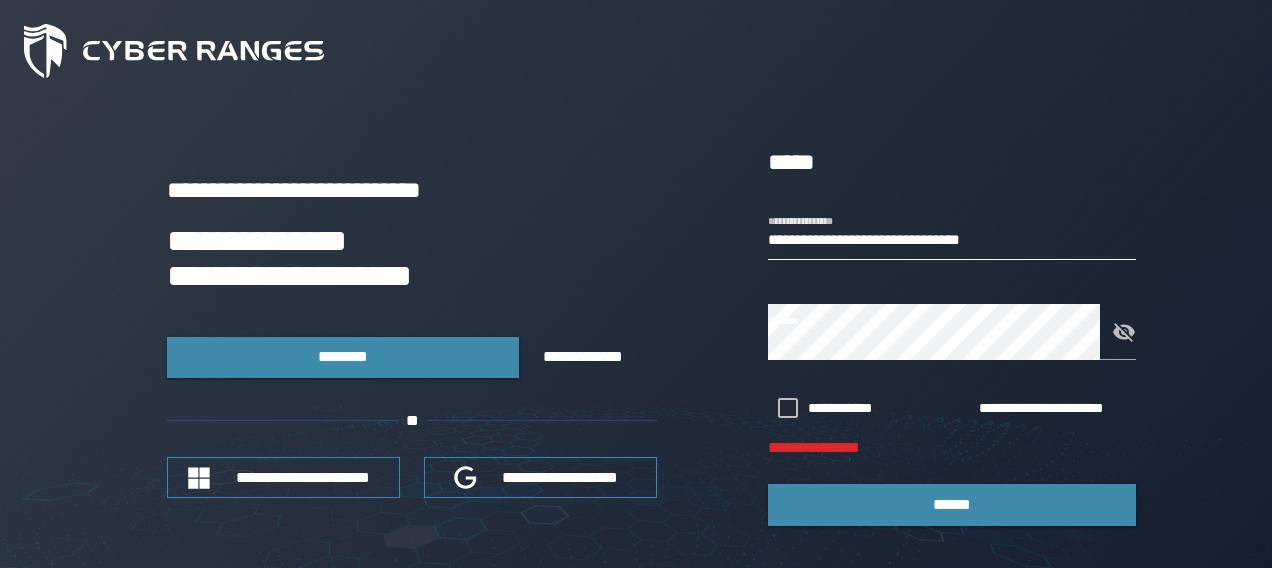 click on "**********" at bounding box center (952, 232) 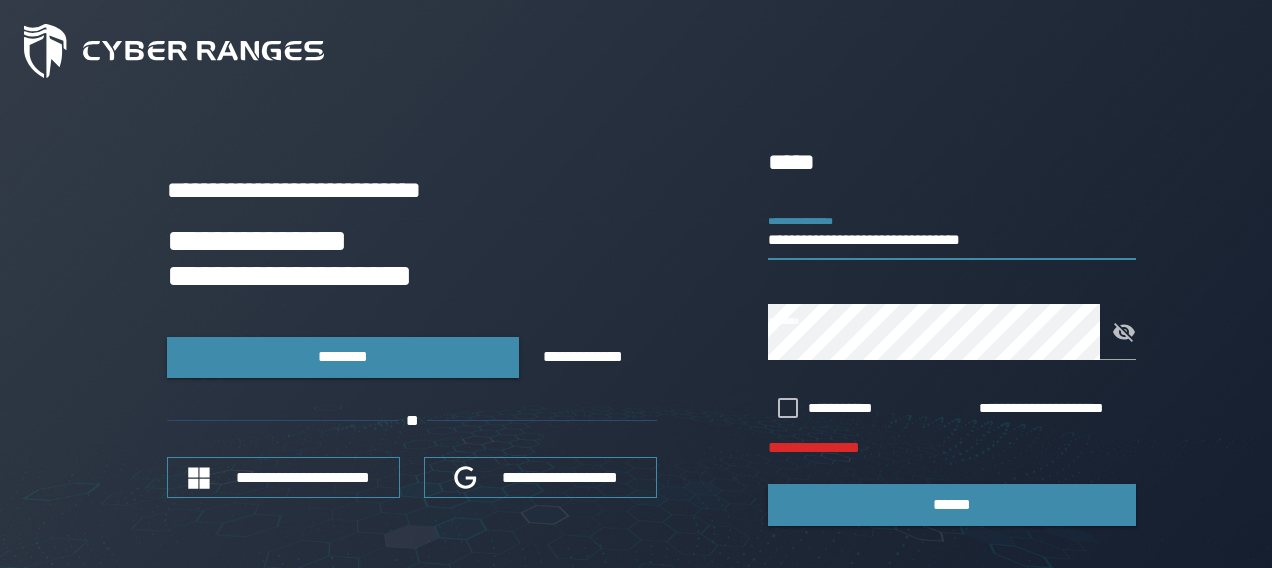 drag, startPoint x: 1049, startPoint y: 234, endPoint x: 727, endPoint y: 250, distance: 322.39728 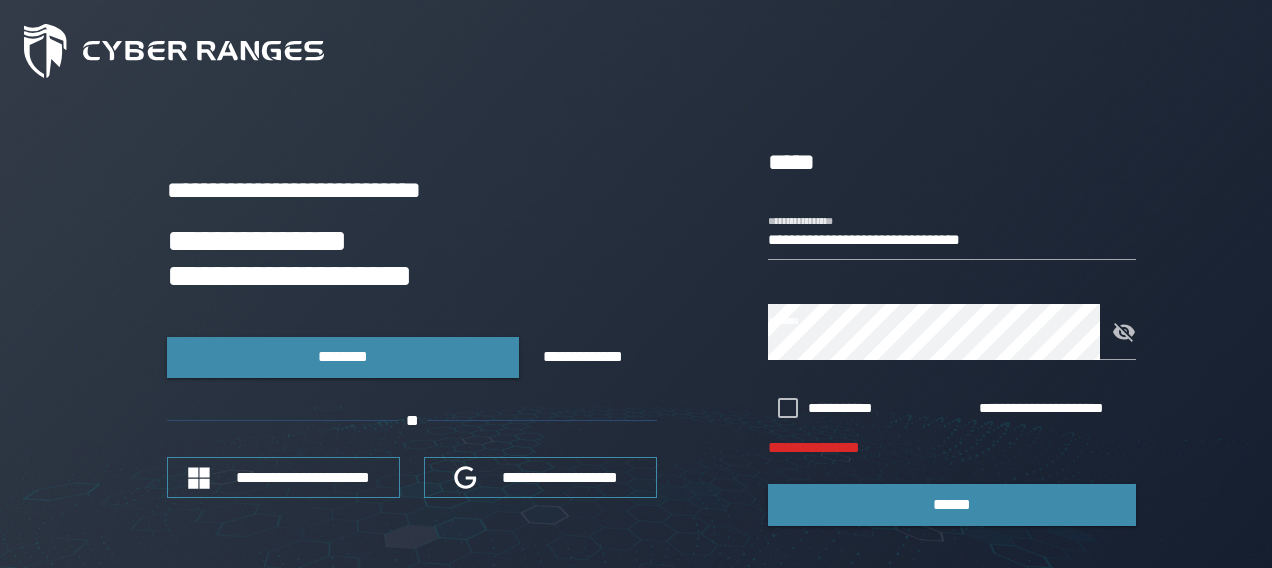click on "**********" at bounding box center (636, 335) 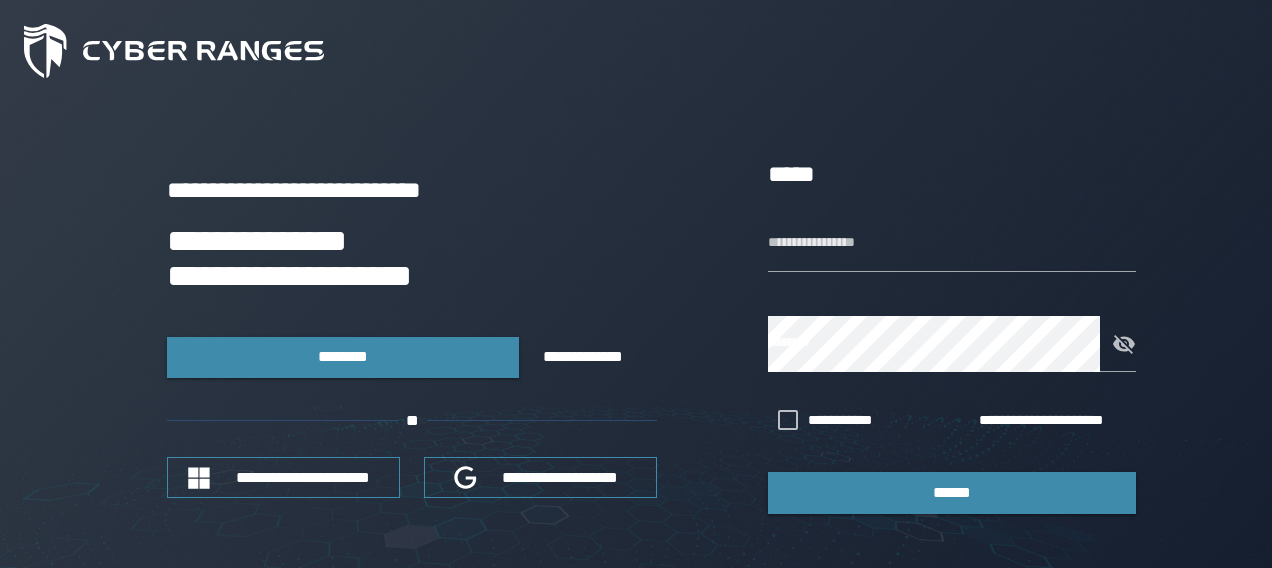 scroll, scrollTop: 0, scrollLeft: 0, axis: both 